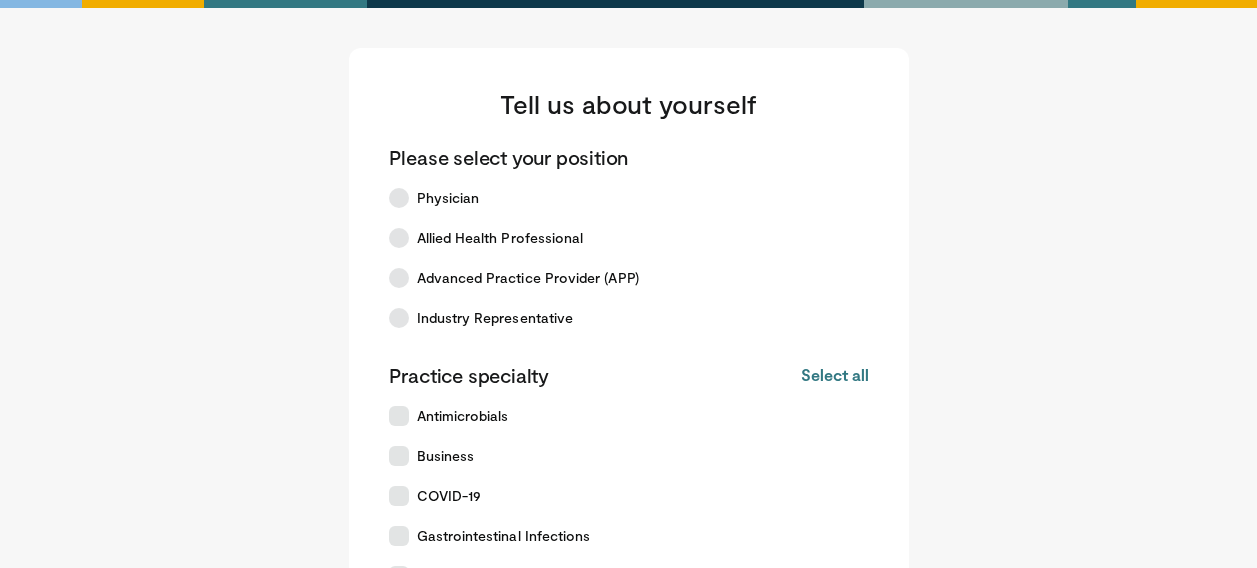 scroll, scrollTop: 0, scrollLeft: 0, axis: both 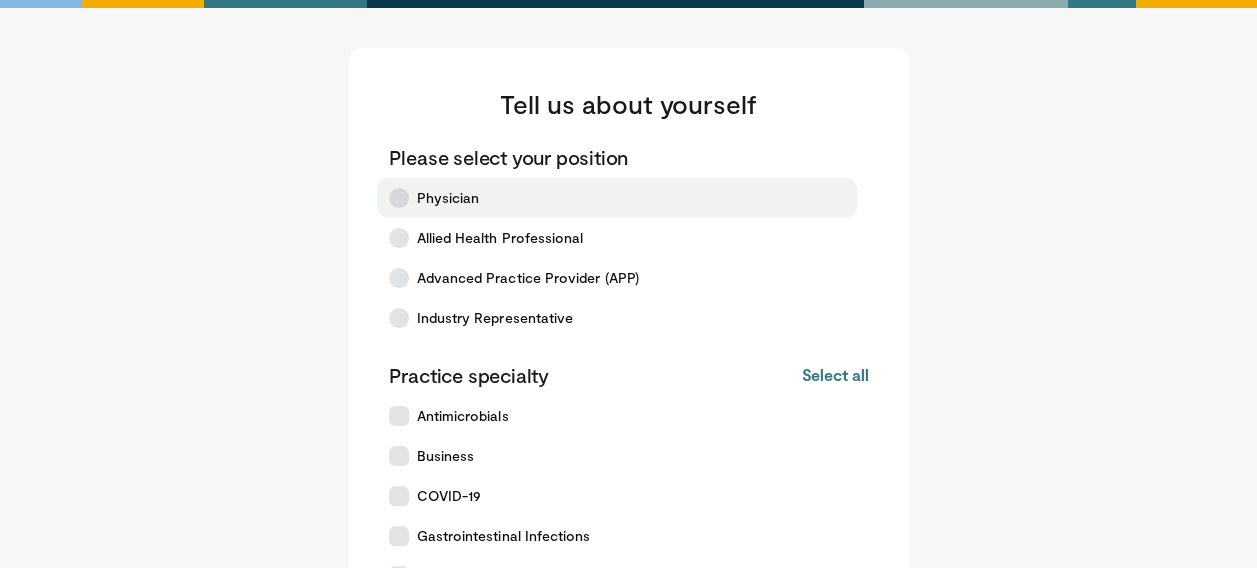 click at bounding box center [399, 198] 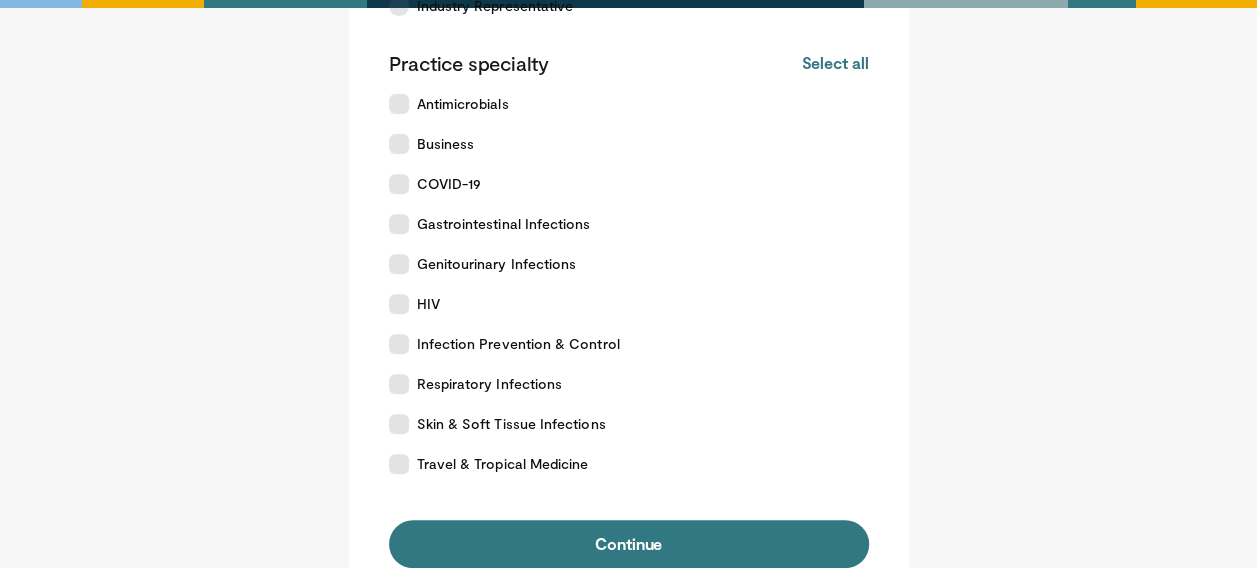 scroll, scrollTop: 326, scrollLeft: 0, axis: vertical 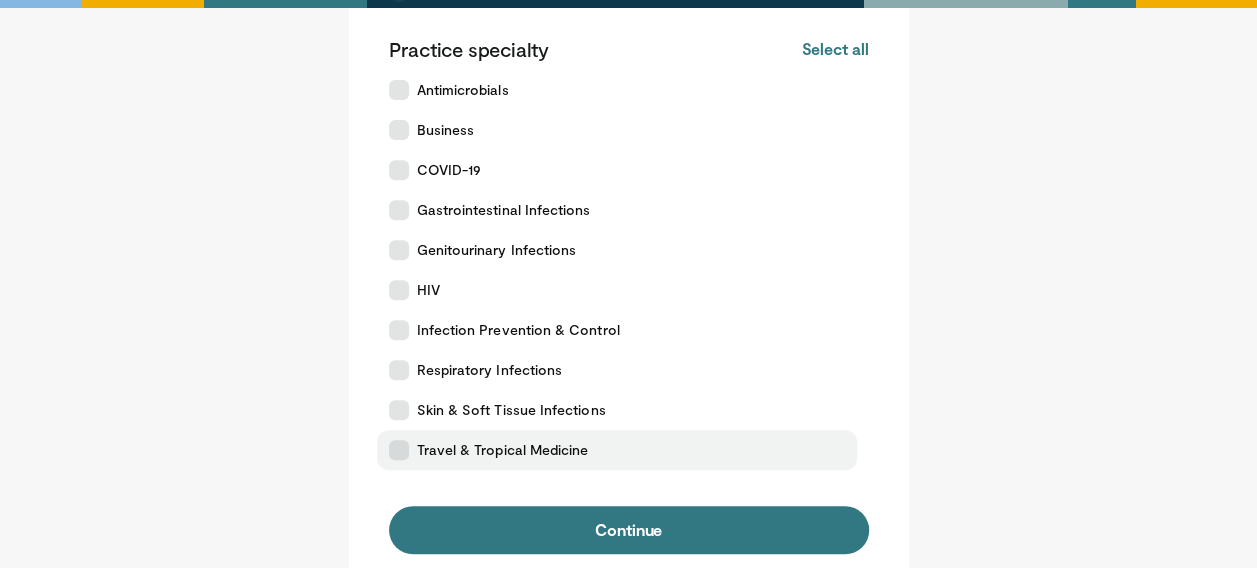 click at bounding box center (399, 450) 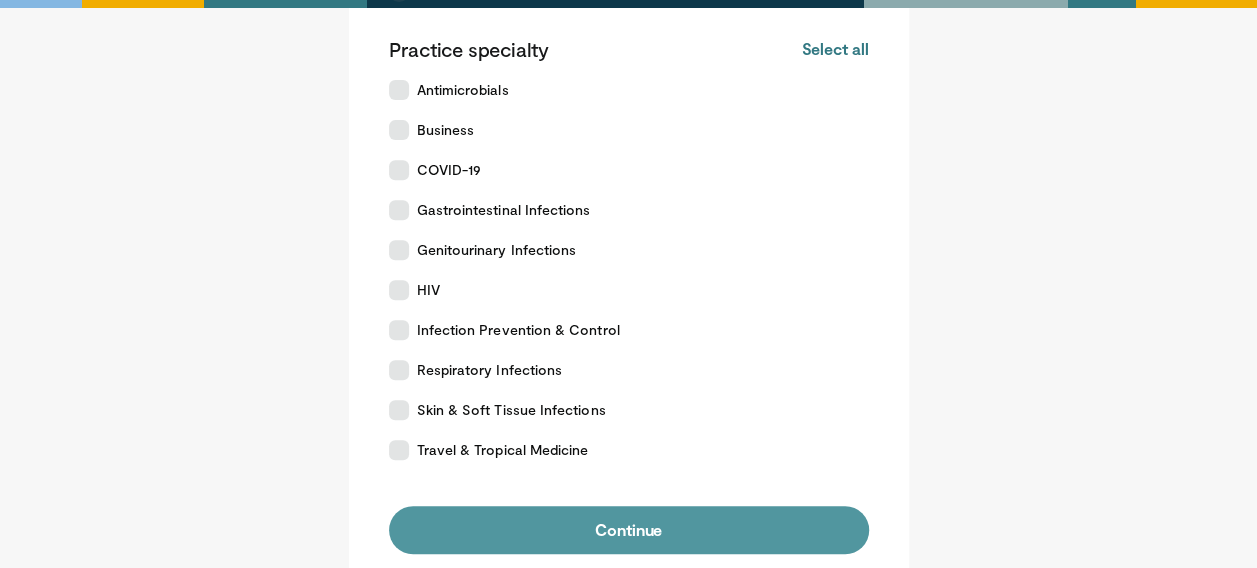 click on "Continue" at bounding box center (629, 530) 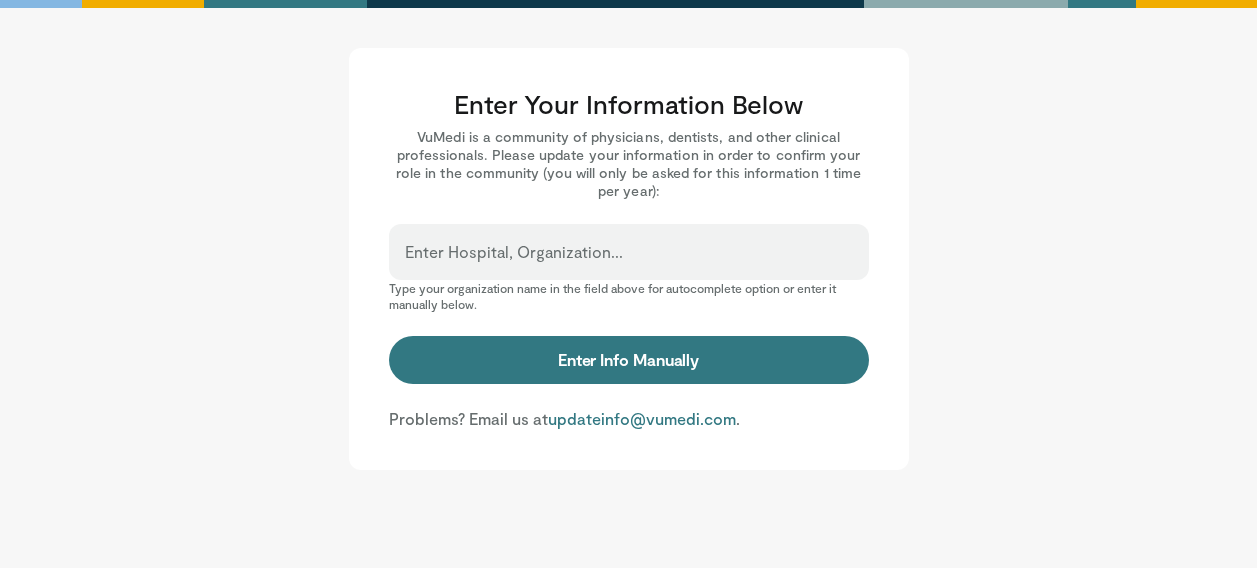 scroll, scrollTop: 0, scrollLeft: 0, axis: both 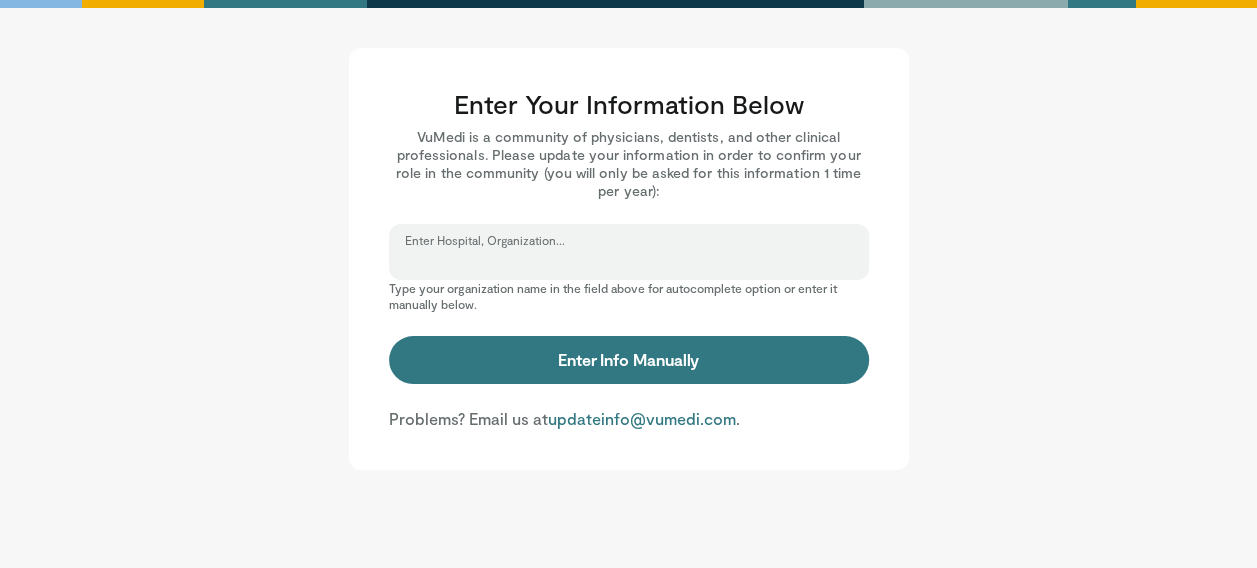 click on "Enter Hospital, Organization..." at bounding box center [629, 261] 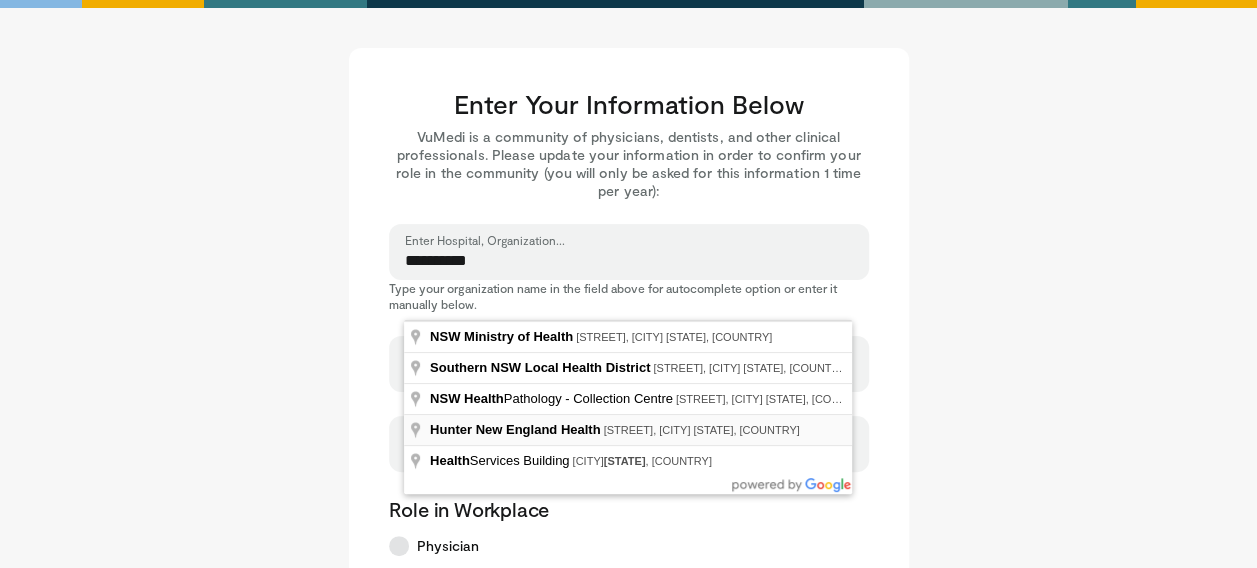 type on "**********" 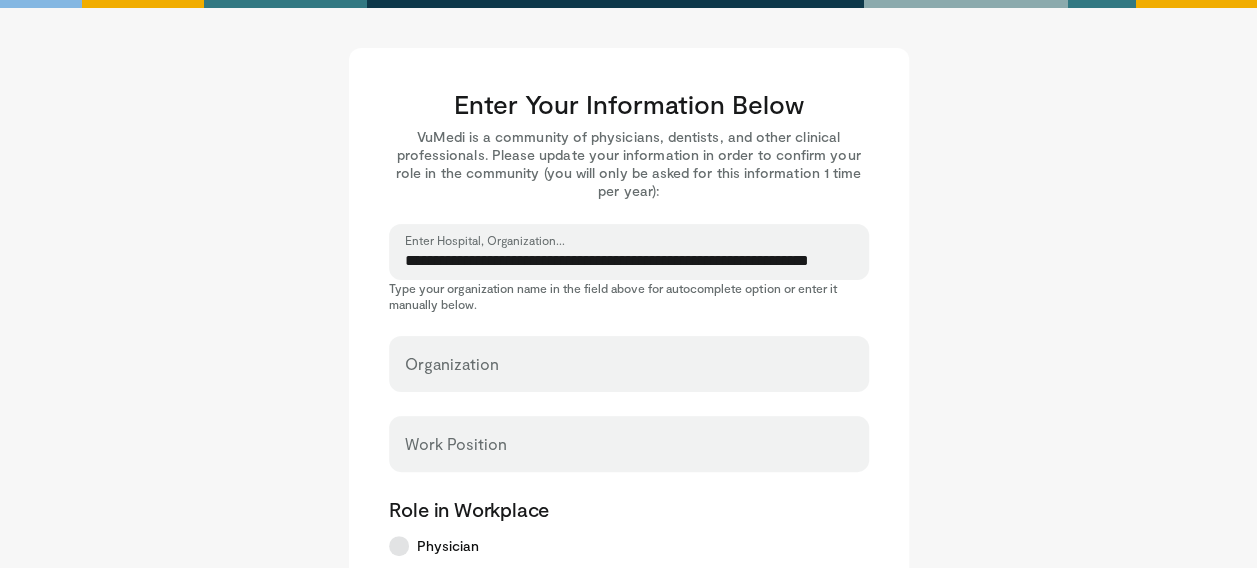 select on "**" 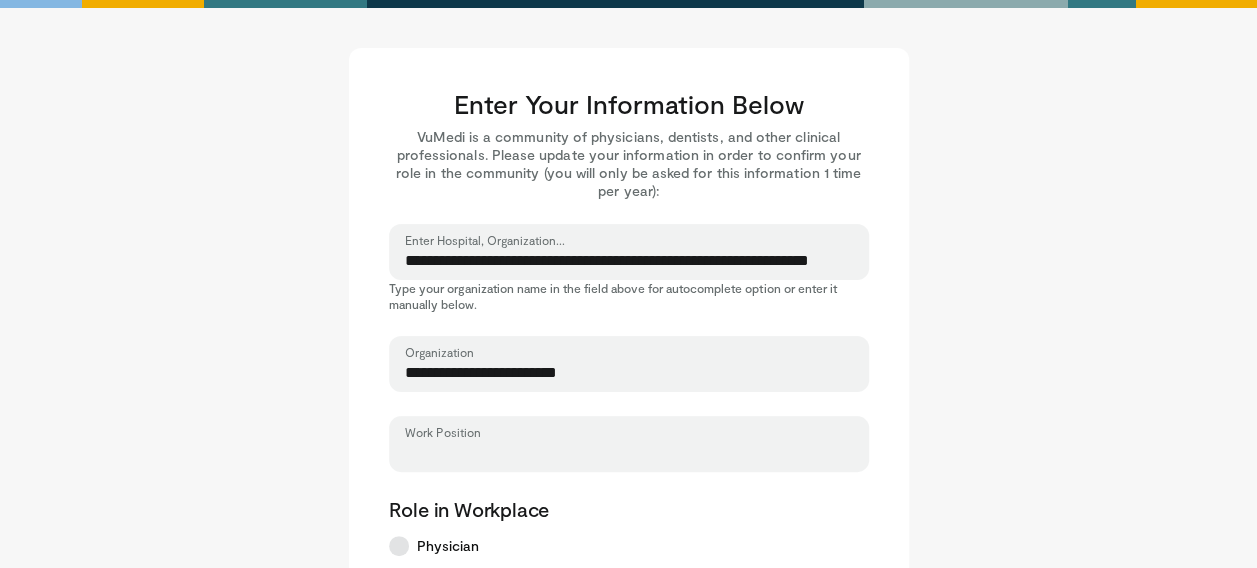 click on "Work Position" at bounding box center (629, 453) 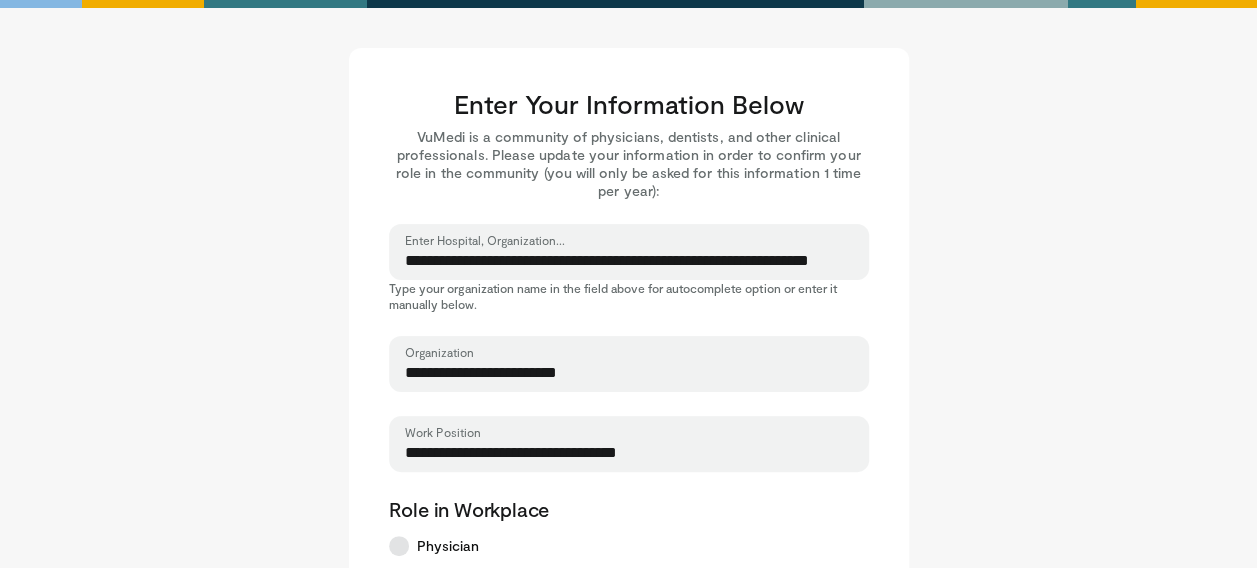 type on "**********" 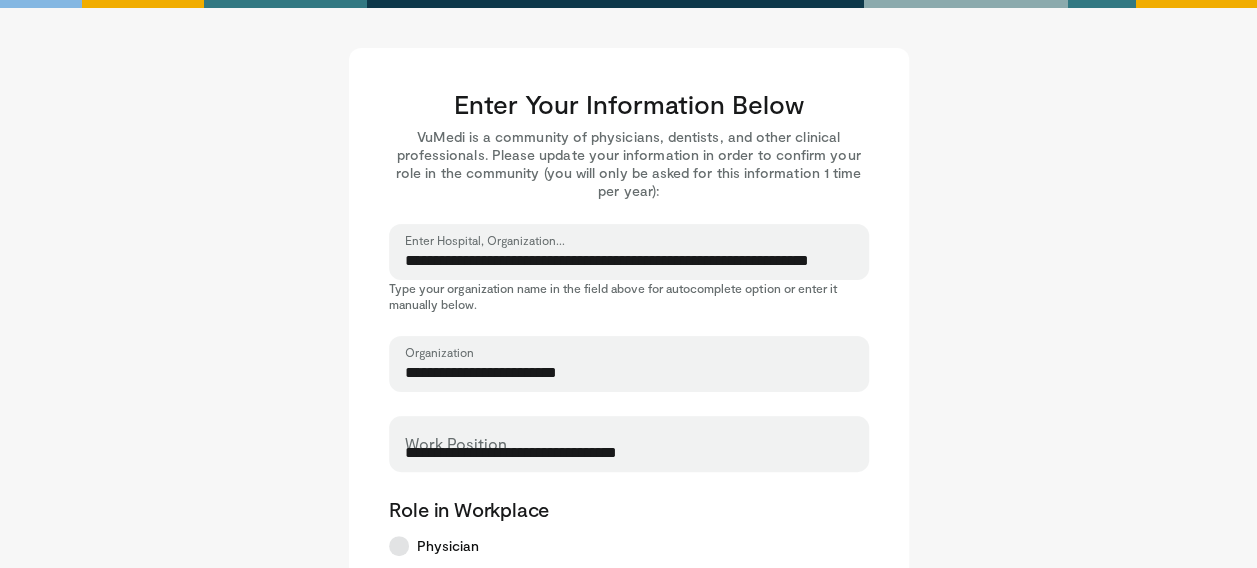type on "**********" 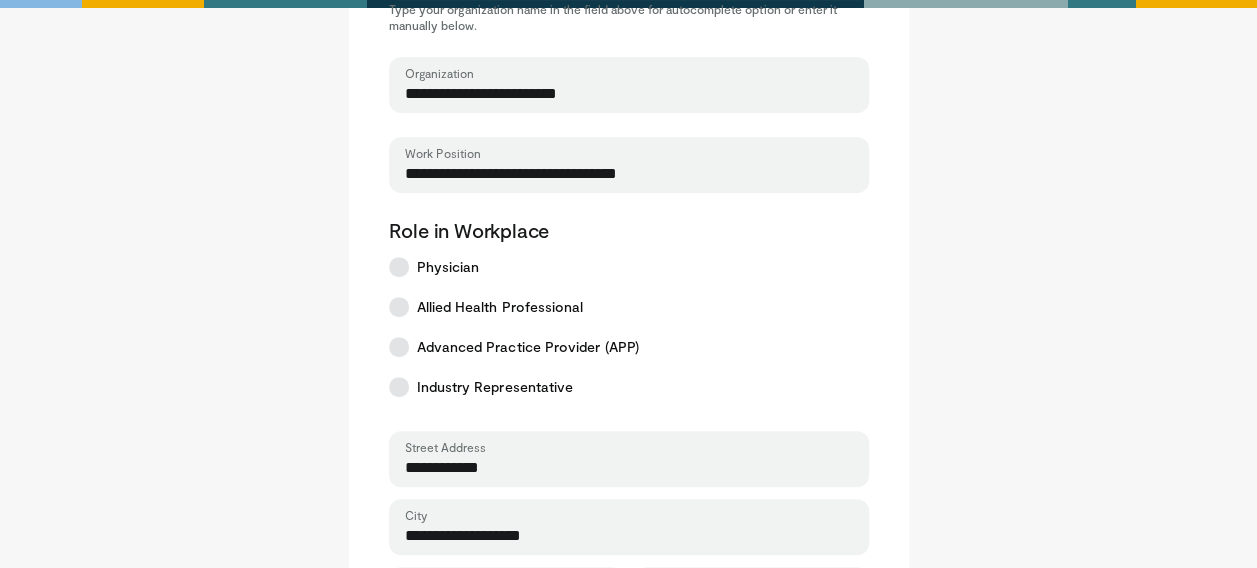 scroll, scrollTop: 280, scrollLeft: 0, axis: vertical 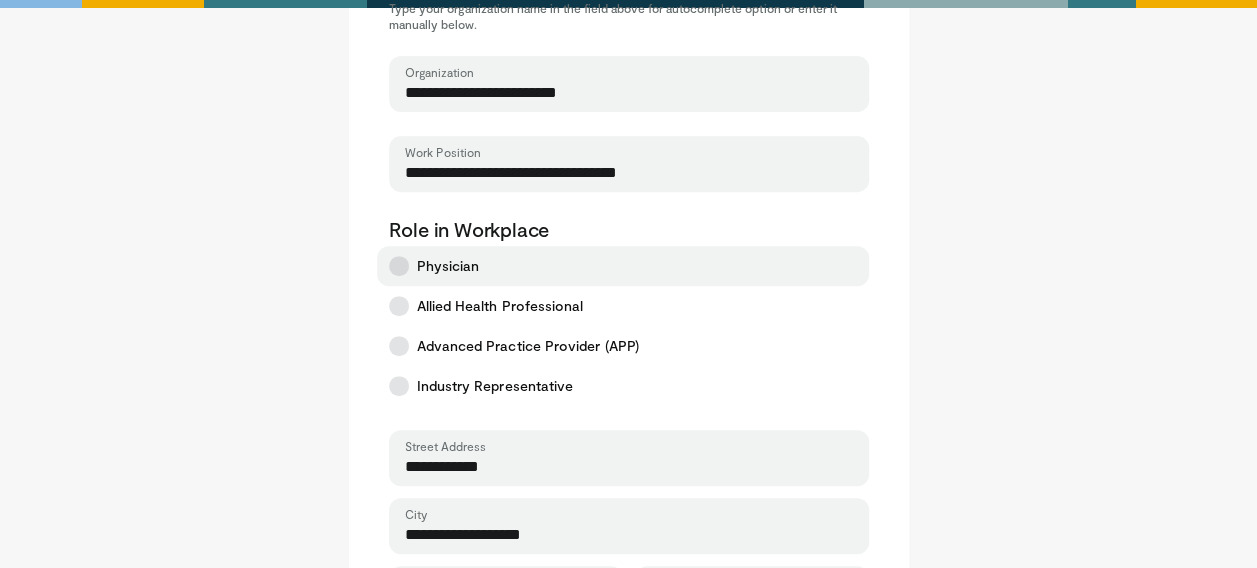 click at bounding box center [399, 266] 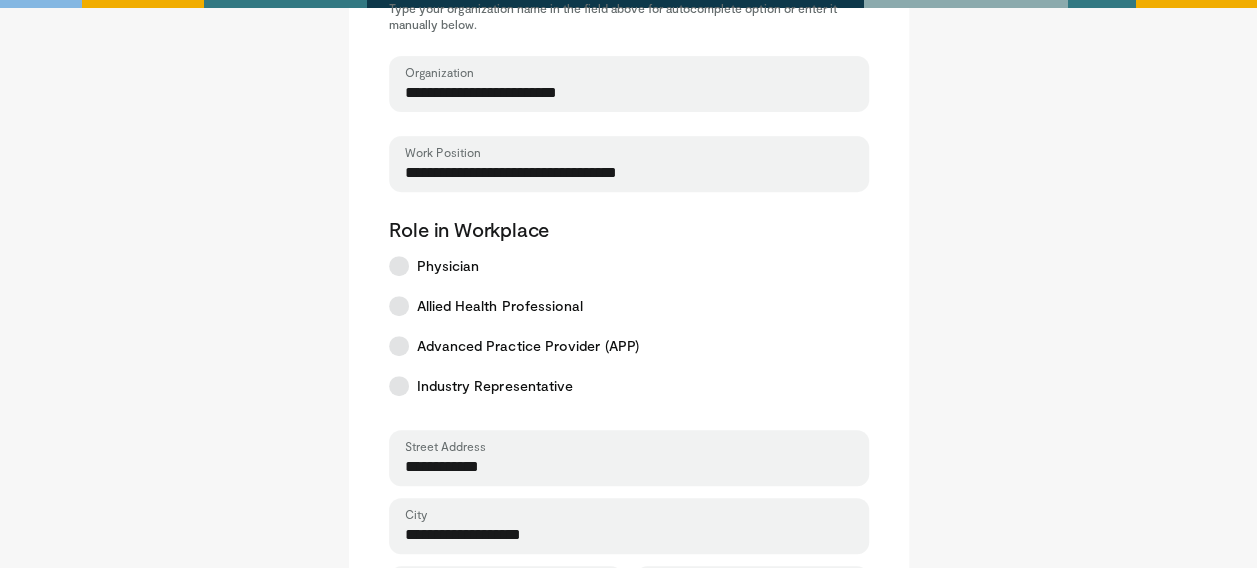 scroll, scrollTop: 776, scrollLeft: 0, axis: vertical 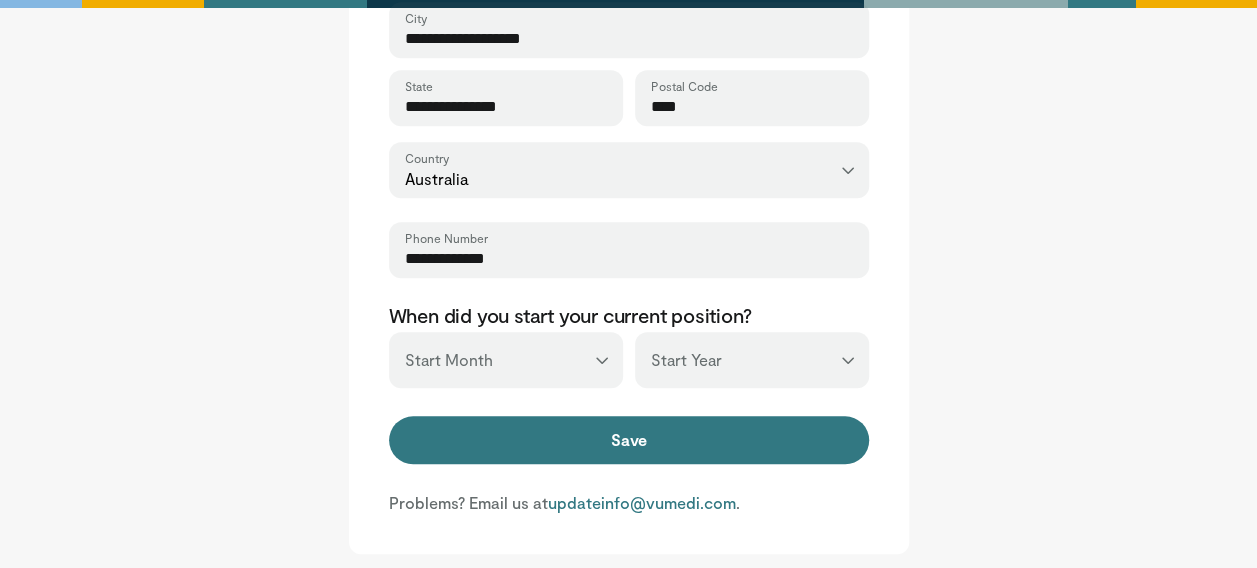 click on "***
*******
********
*****
*****
***
****
****
******
*********
*******
********
********" at bounding box center [506, 360] 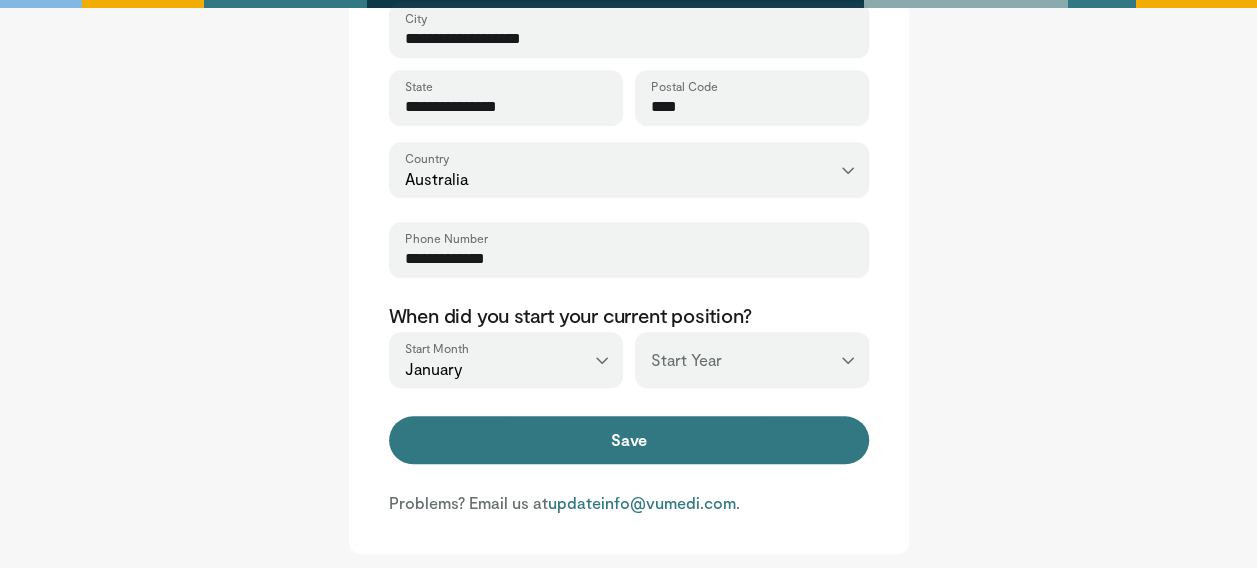 click on "***
****
****
****
****
****
****
****
****
****
****
****
****
****
****
****
****
****
****
****
****
****
****
****
****
****
****
****
****
**** **** **** **** ****" at bounding box center [752, 360] 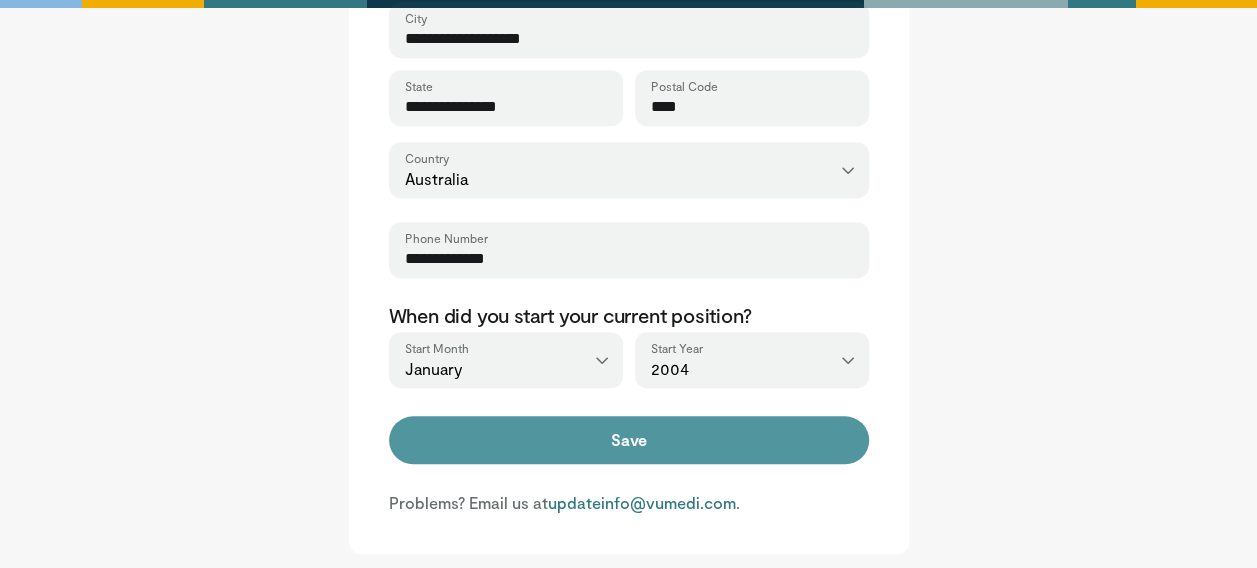 click on "Save" at bounding box center [629, 440] 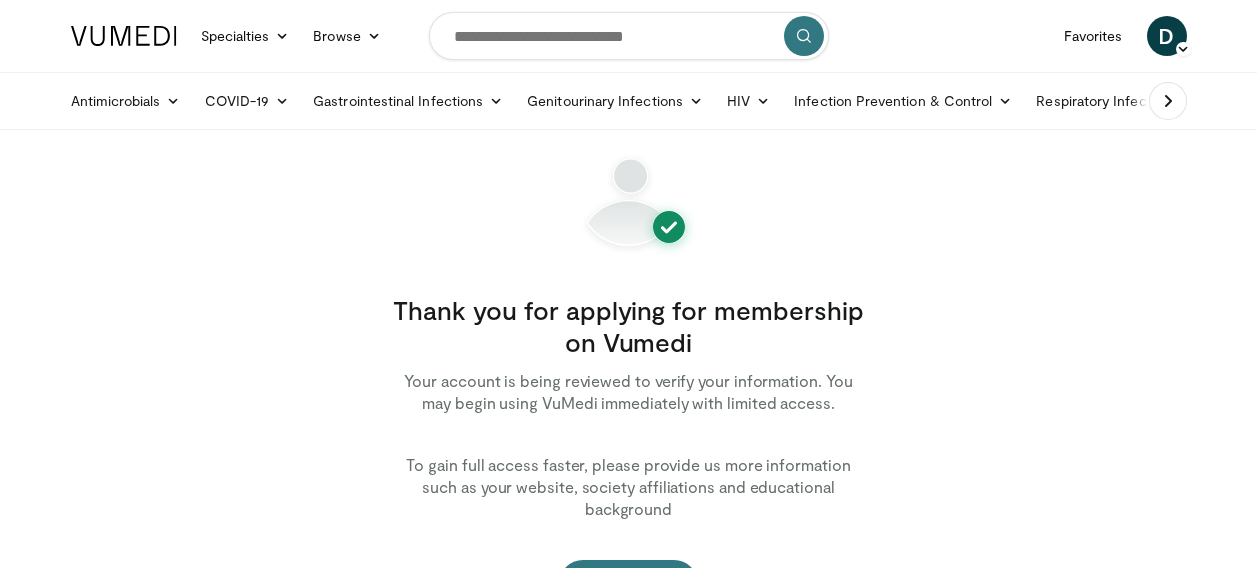 scroll, scrollTop: 0, scrollLeft: 0, axis: both 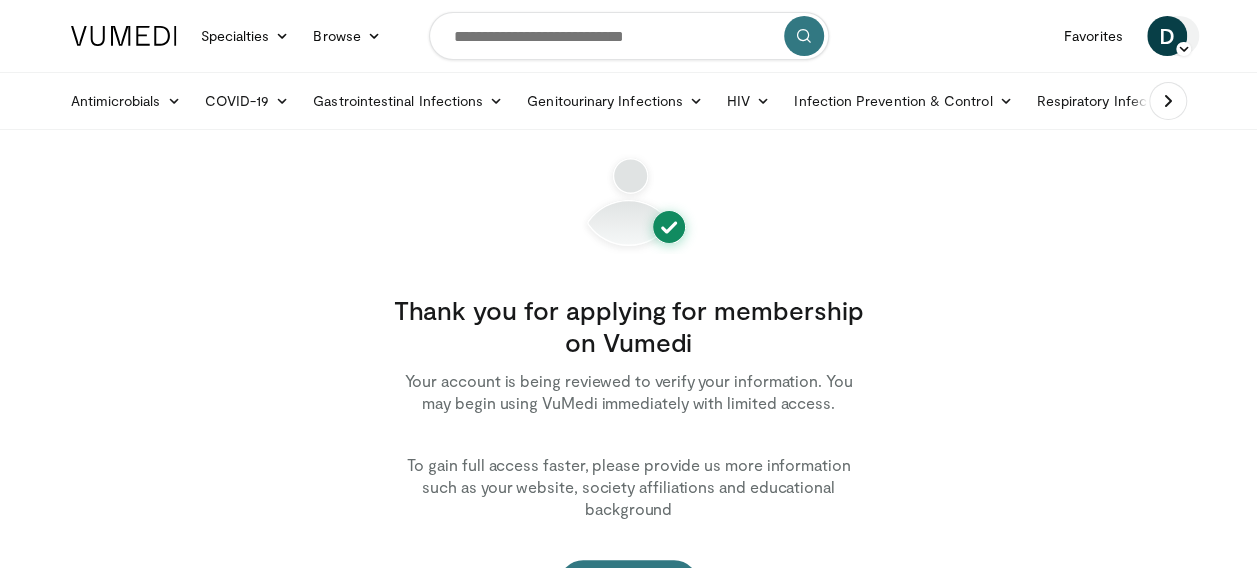 click on "D" at bounding box center (1167, 36) 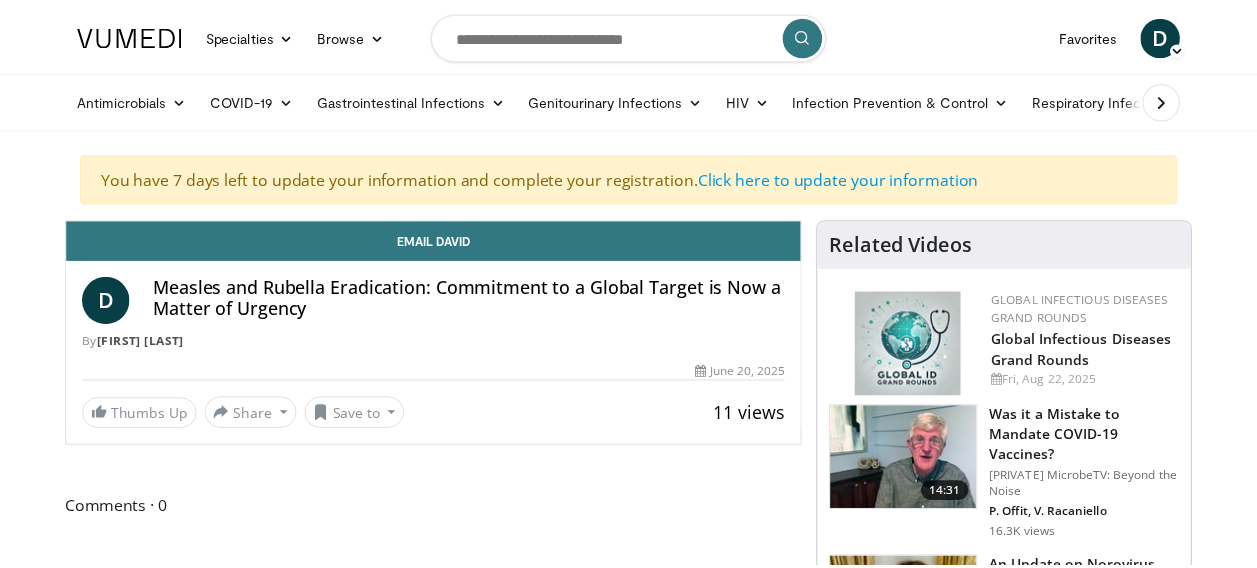 scroll, scrollTop: 0, scrollLeft: 0, axis: both 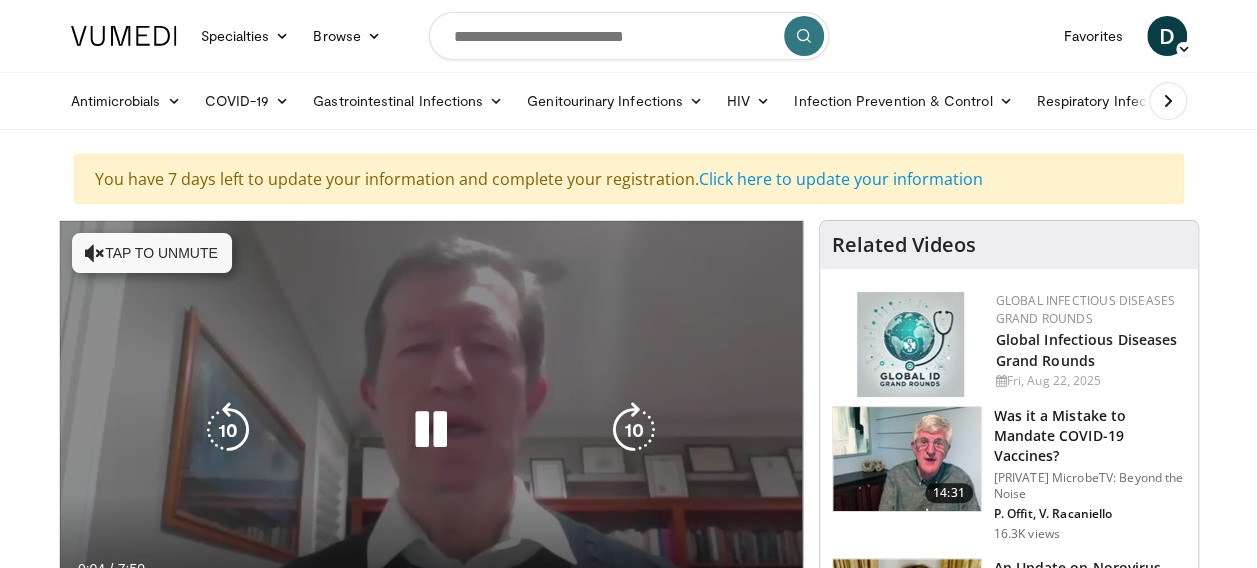 click at bounding box center (95, 253) 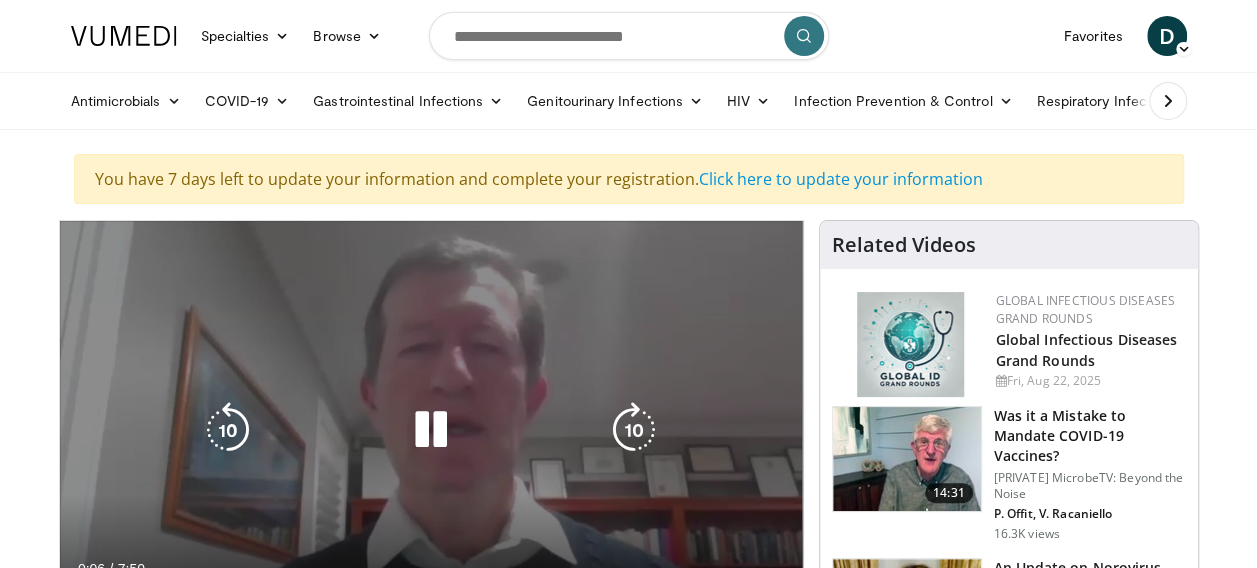 click on "10 seconds
Tap to unmute" at bounding box center [431, 429] 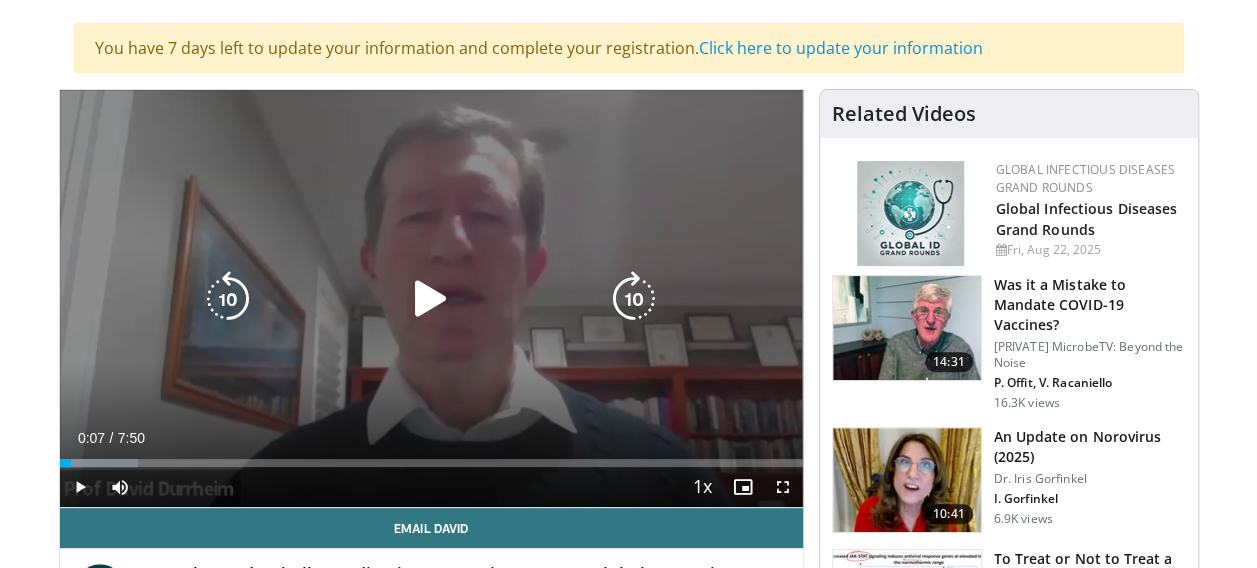 scroll, scrollTop: 160, scrollLeft: 0, axis: vertical 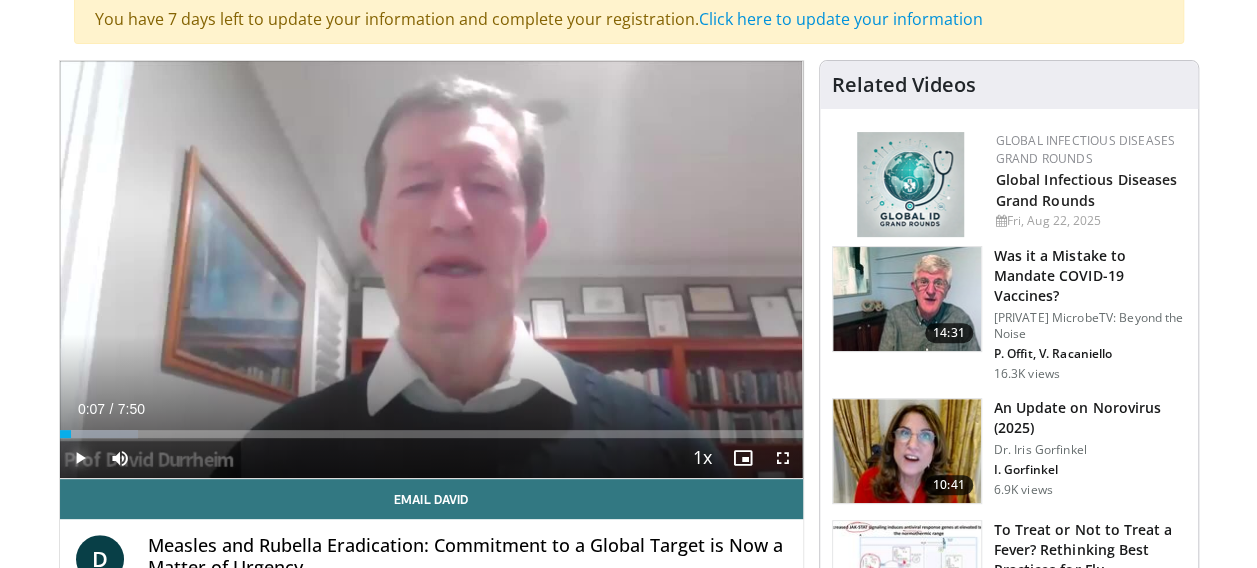 click at bounding box center (80, 458) 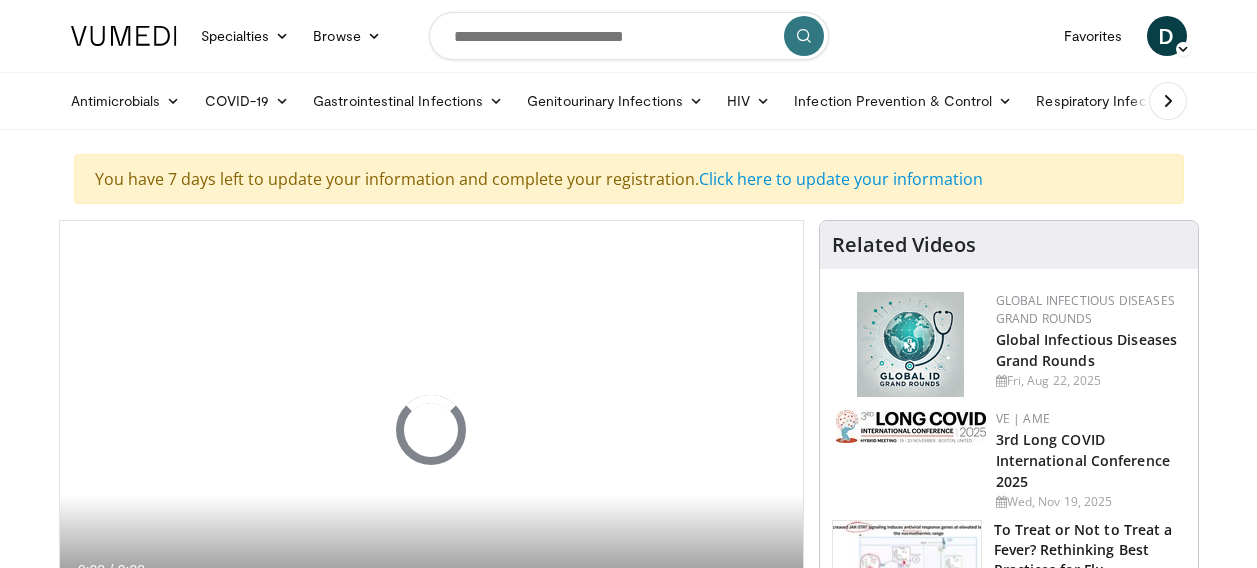scroll, scrollTop: 0, scrollLeft: 0, axis: both 